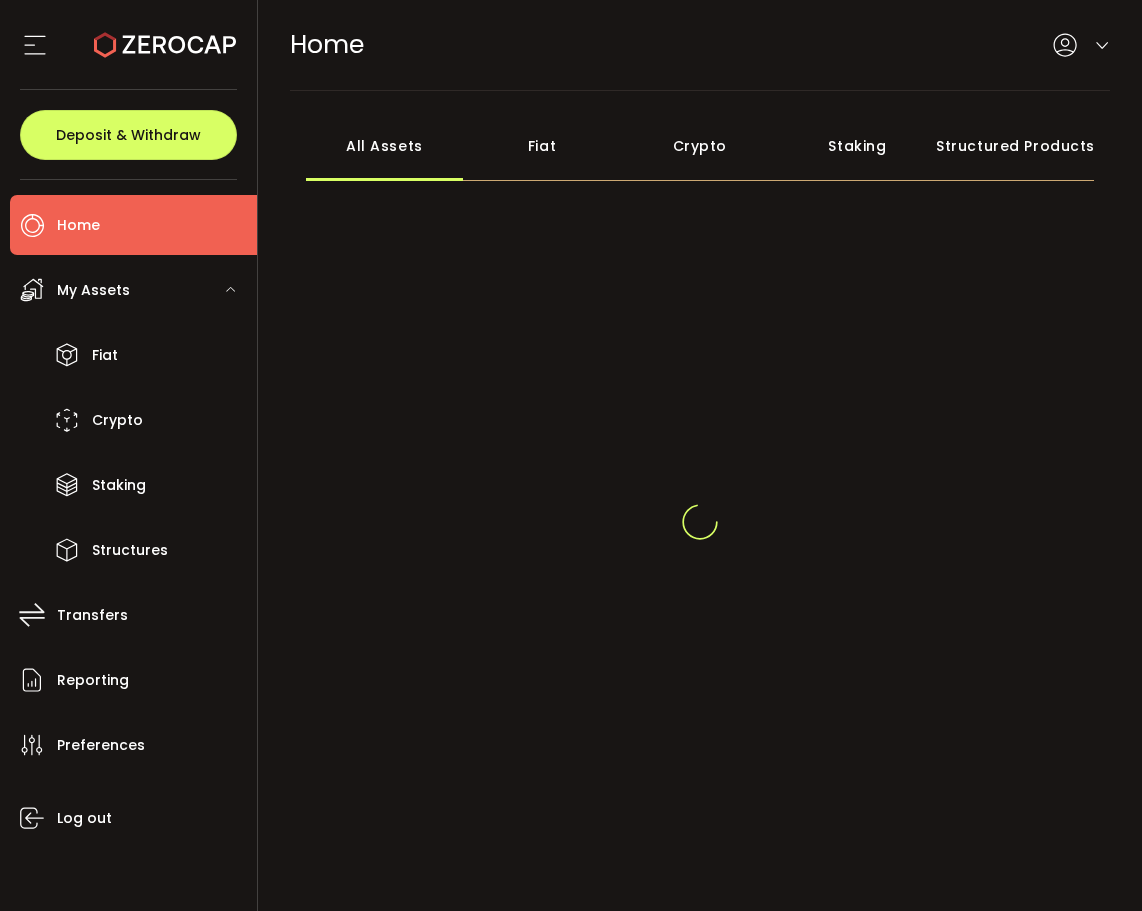 scroll, scrollTop: 0, scrollLeft: 0, axis: both 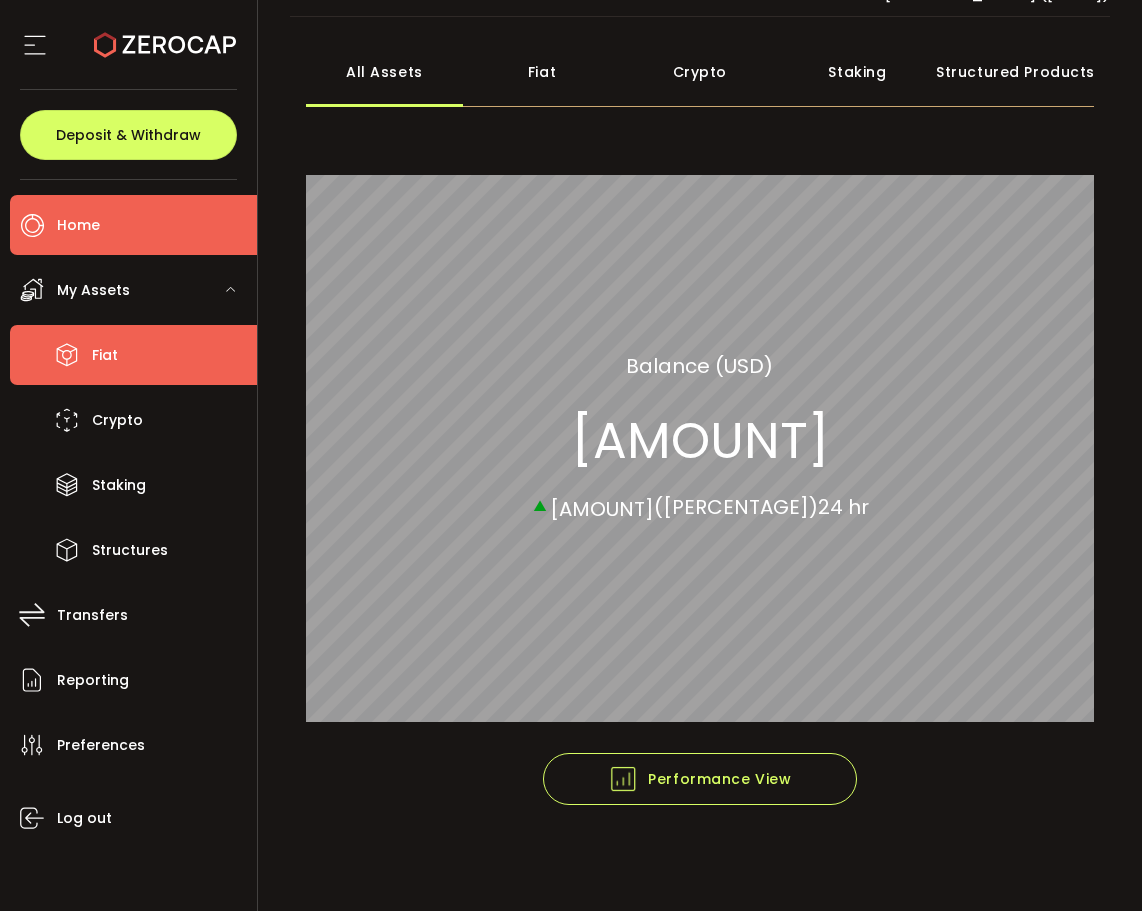 click on "Fiat" at bounding box center [133, 355] 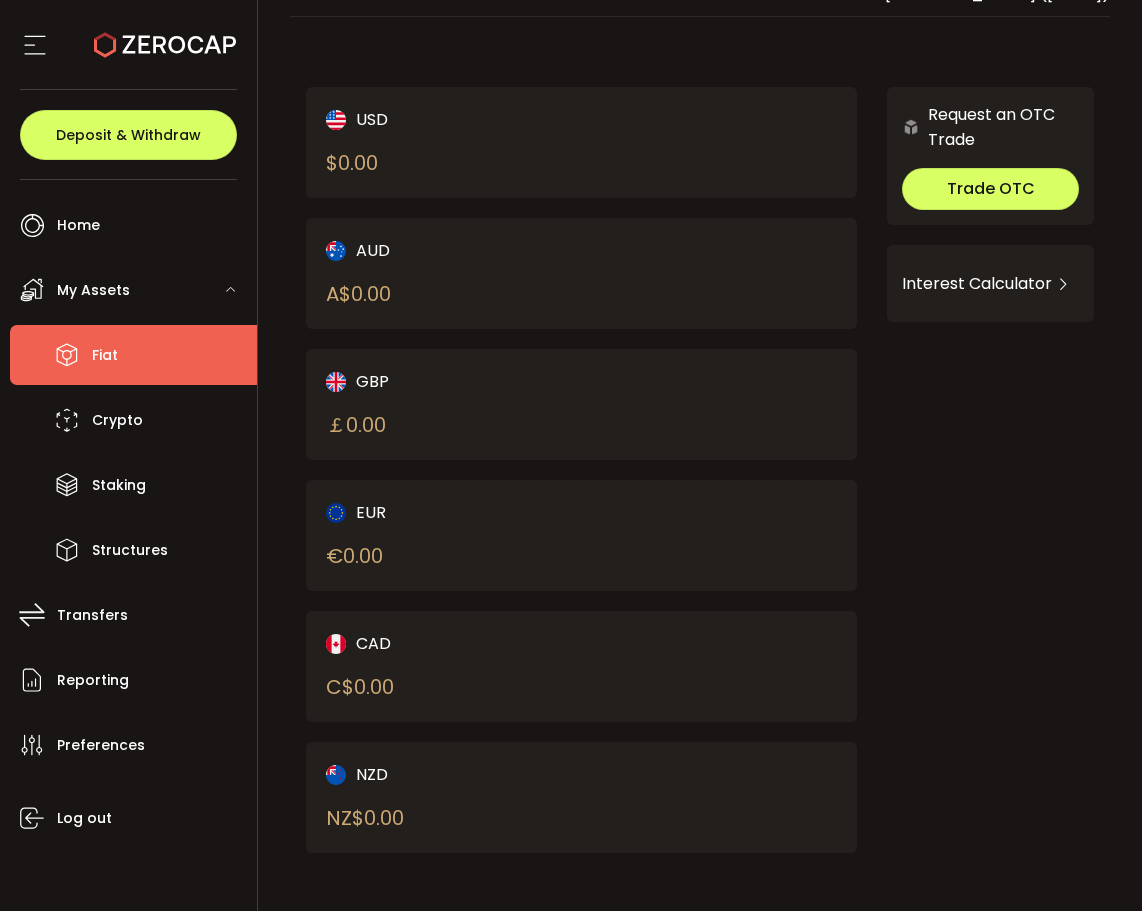 scroll, scrollTop: 0, scrollLeft: 0, axis: both 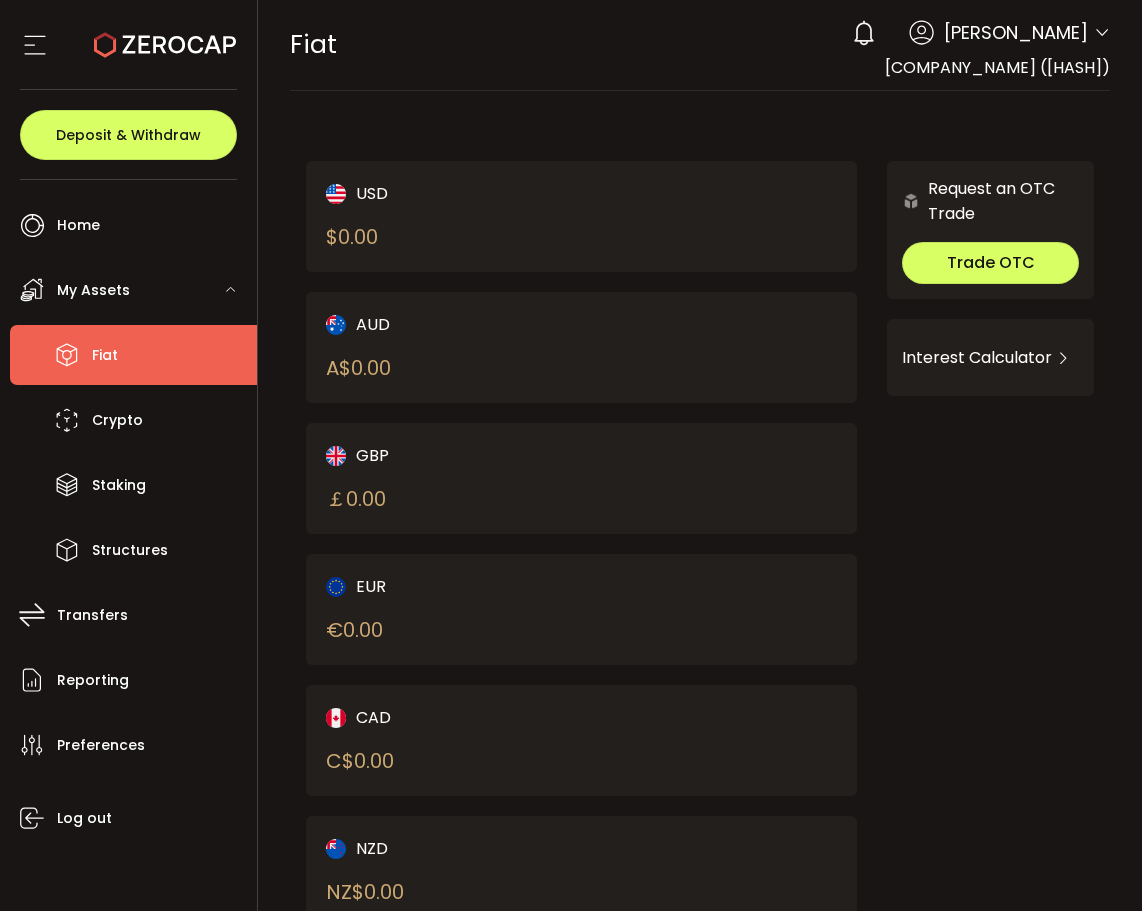 click on "[CURRENCY]
A$
[AMOUNT]" at bounding box center [441, 347] 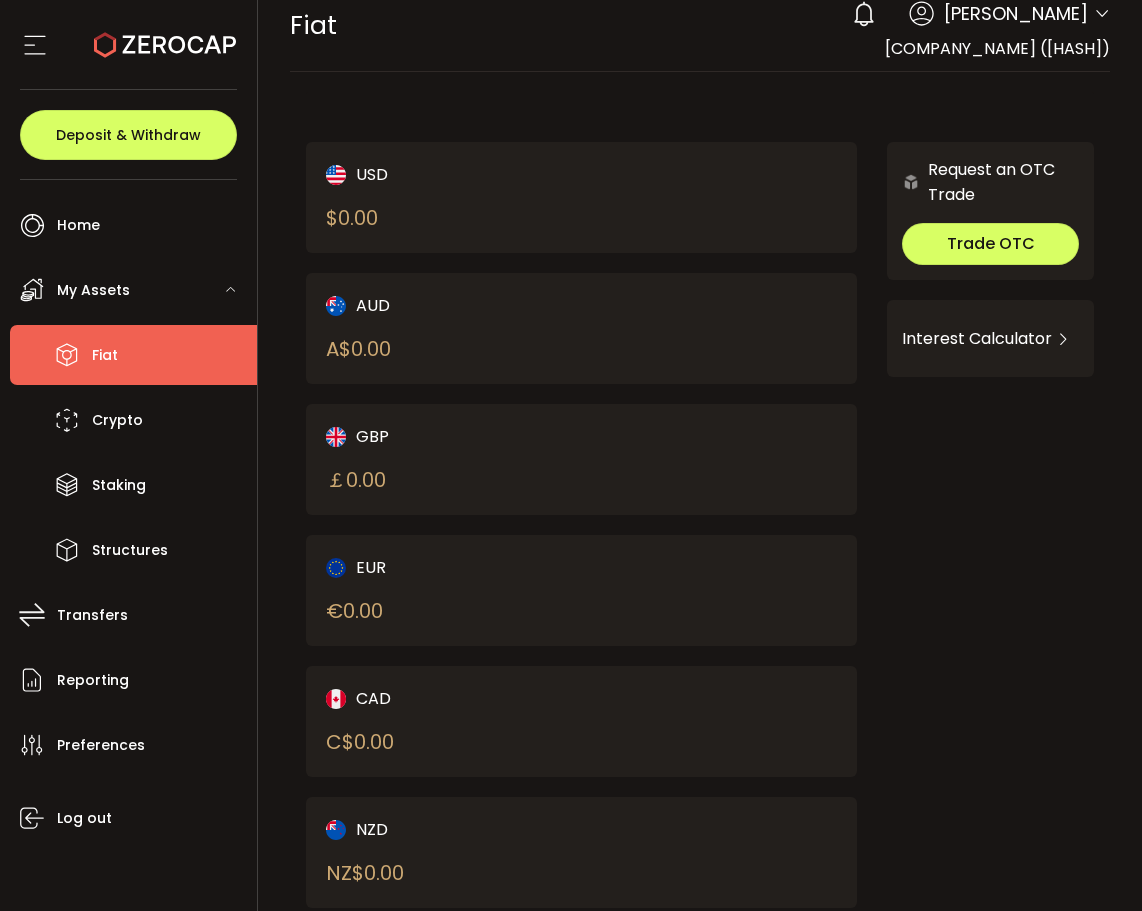 scroll, scrollTop: 0, scrollLeft: 0, axis: both 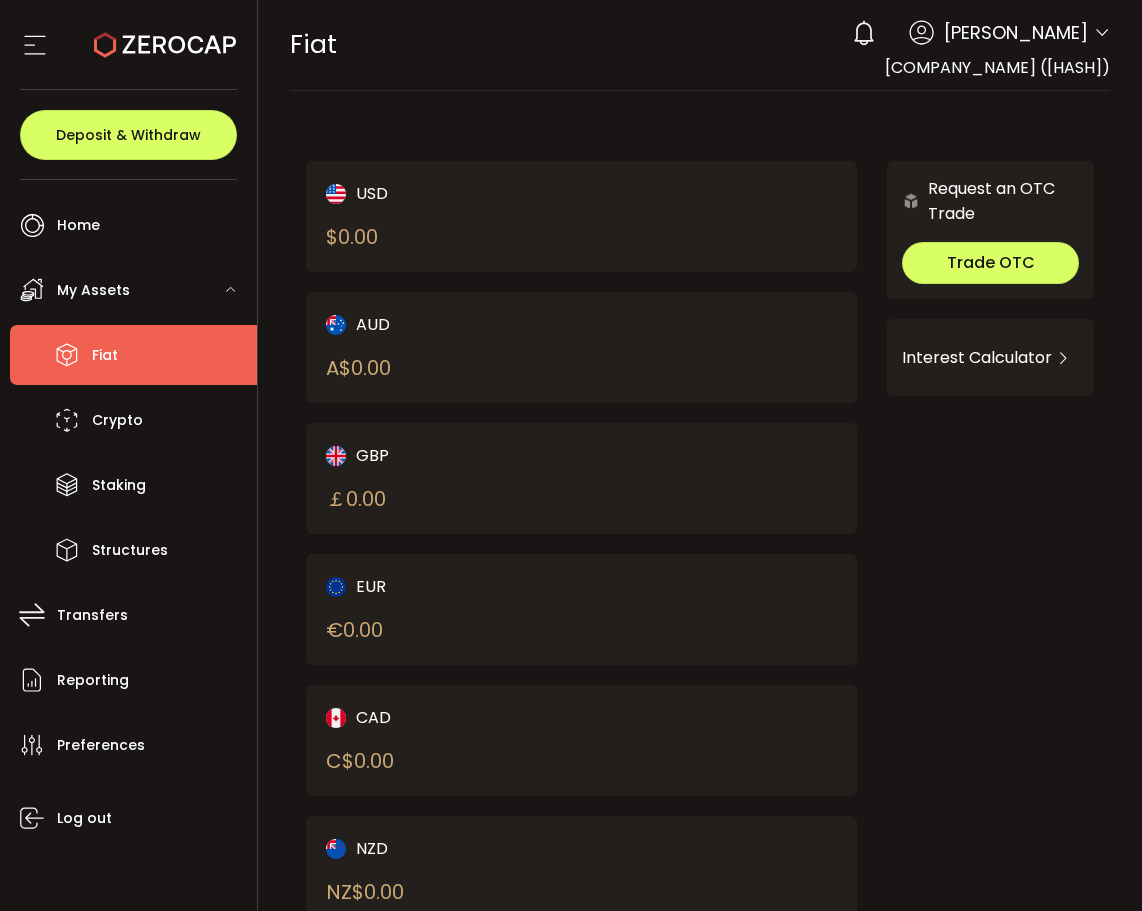click on "AUD" at bounding box center (441, 324) 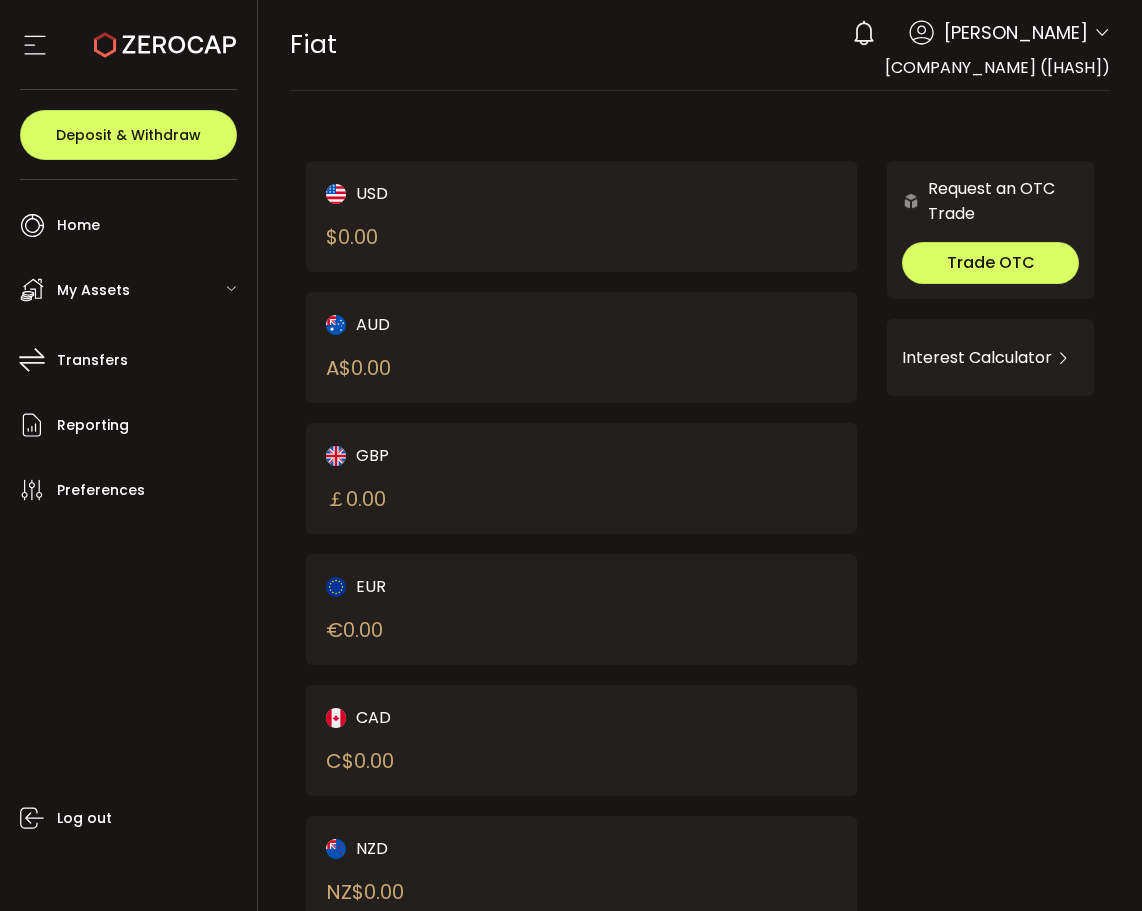 click on "My Assets" at bounding box center [93, 290] 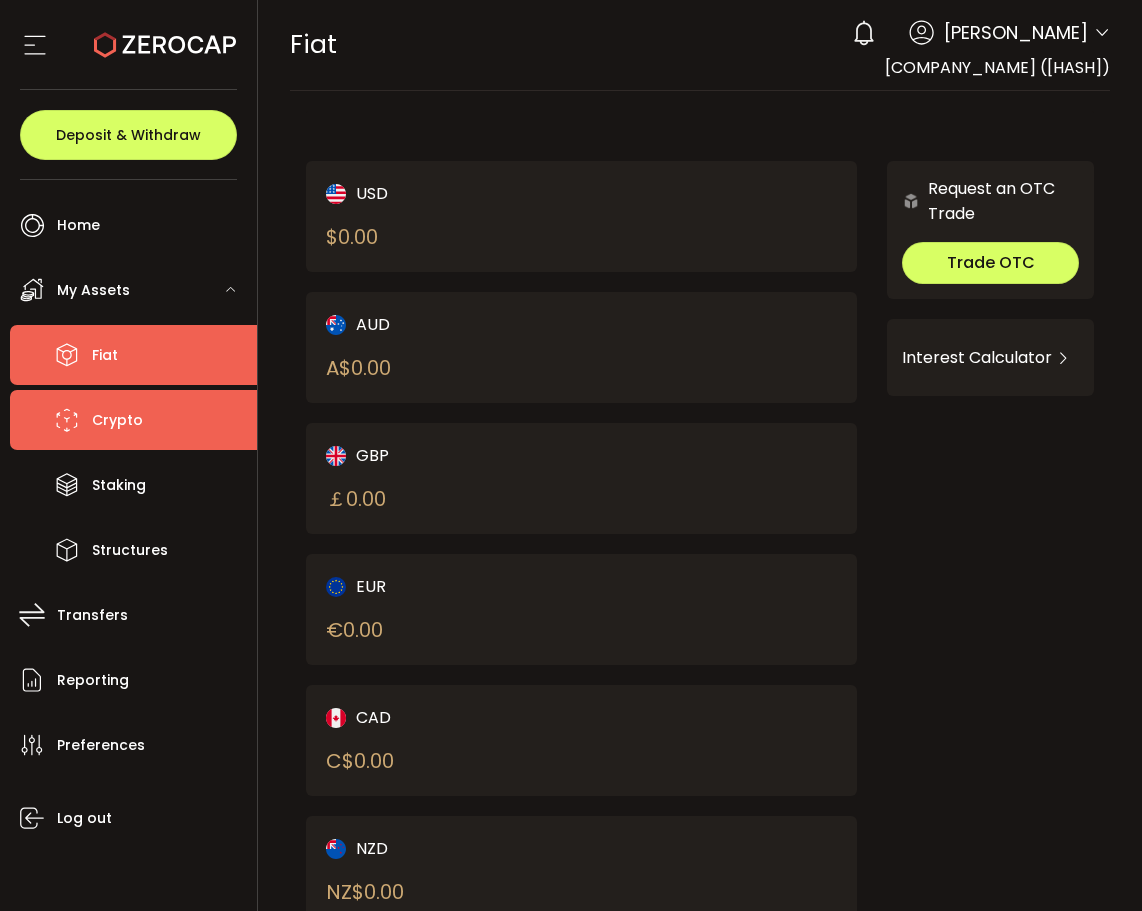 click on "Crypto" at bounding box center [117, 420] 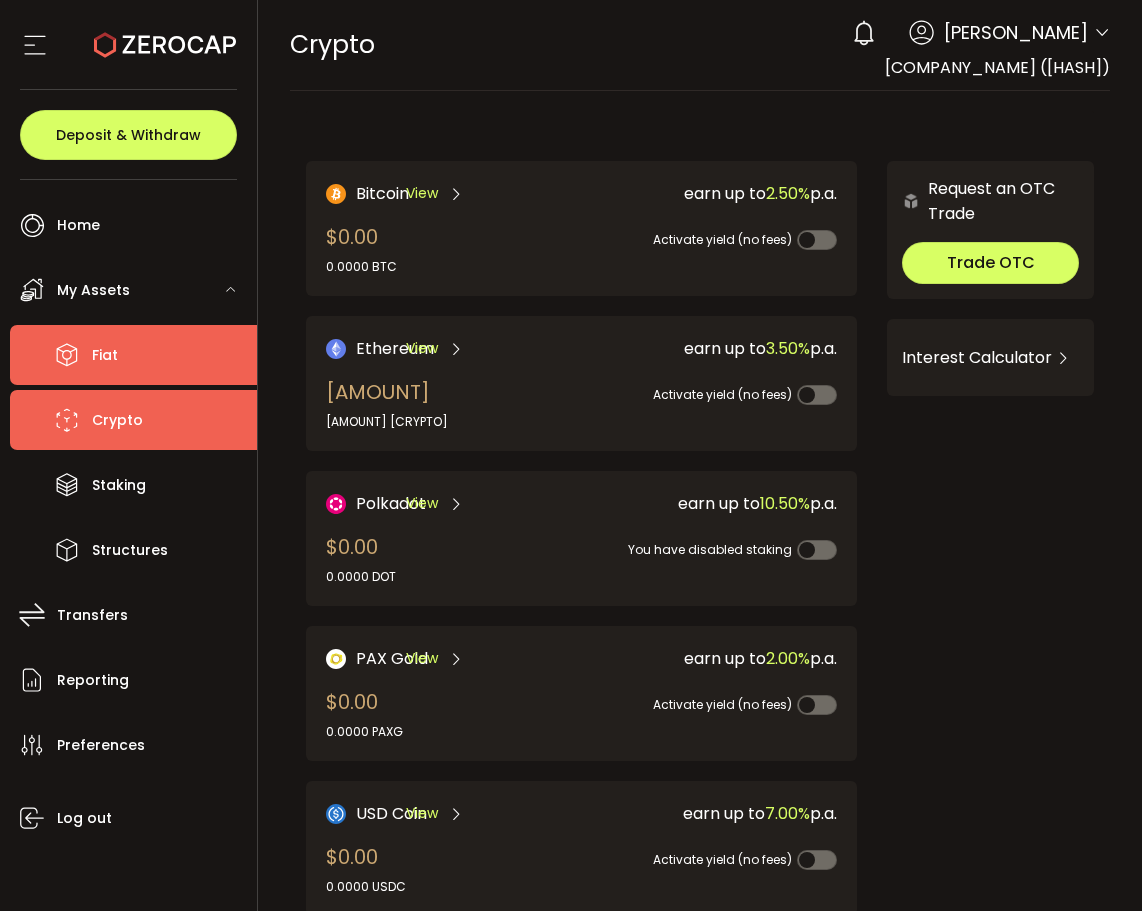click on "Fiat" at bounding box center [105, 355] 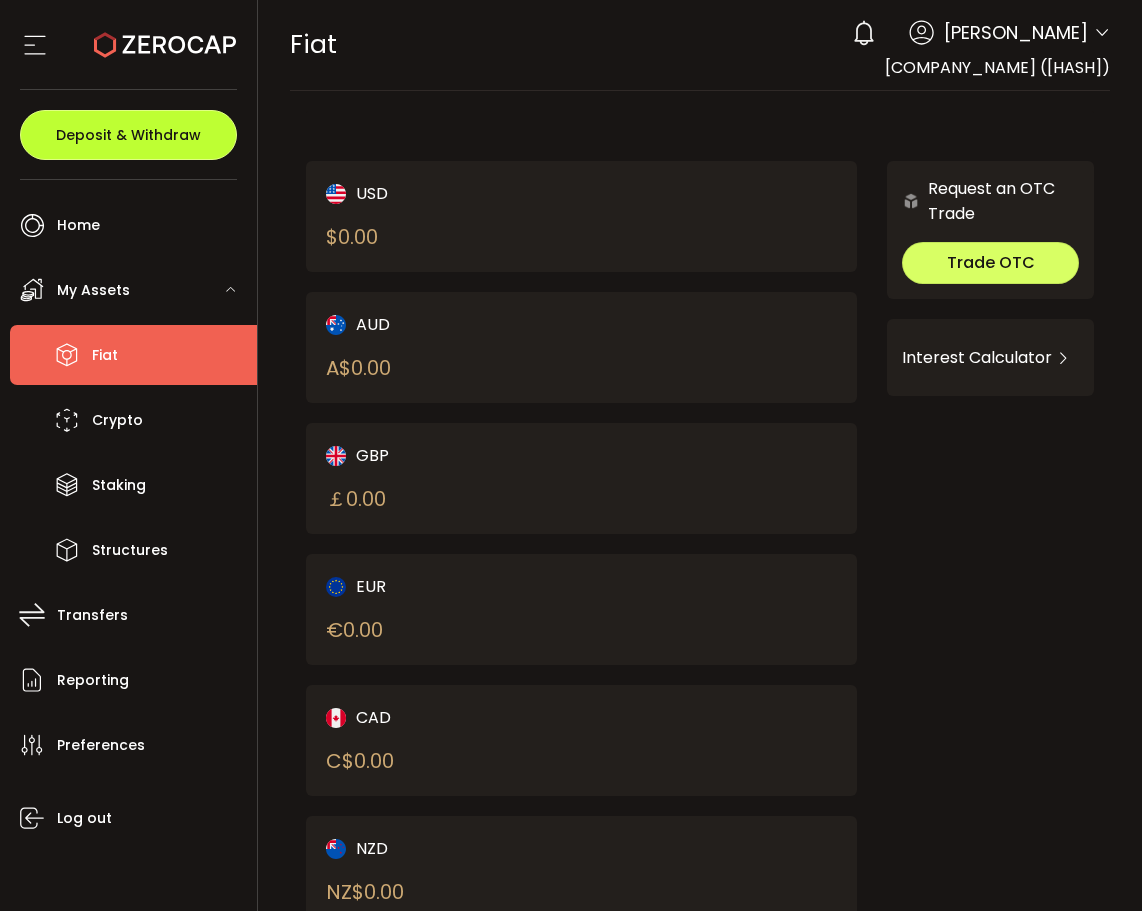 click on "Deposit & Withdraw" at bounding box center (128, 135) 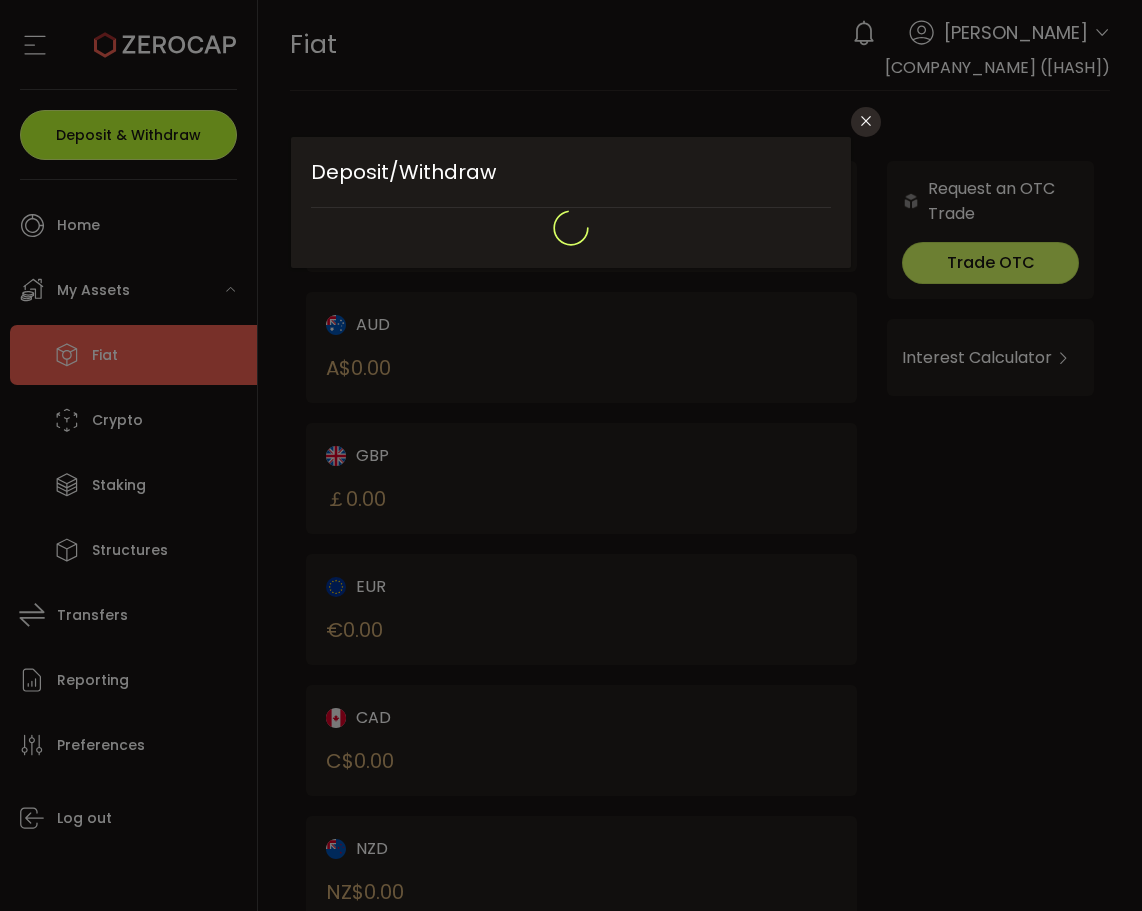 type on "*******" 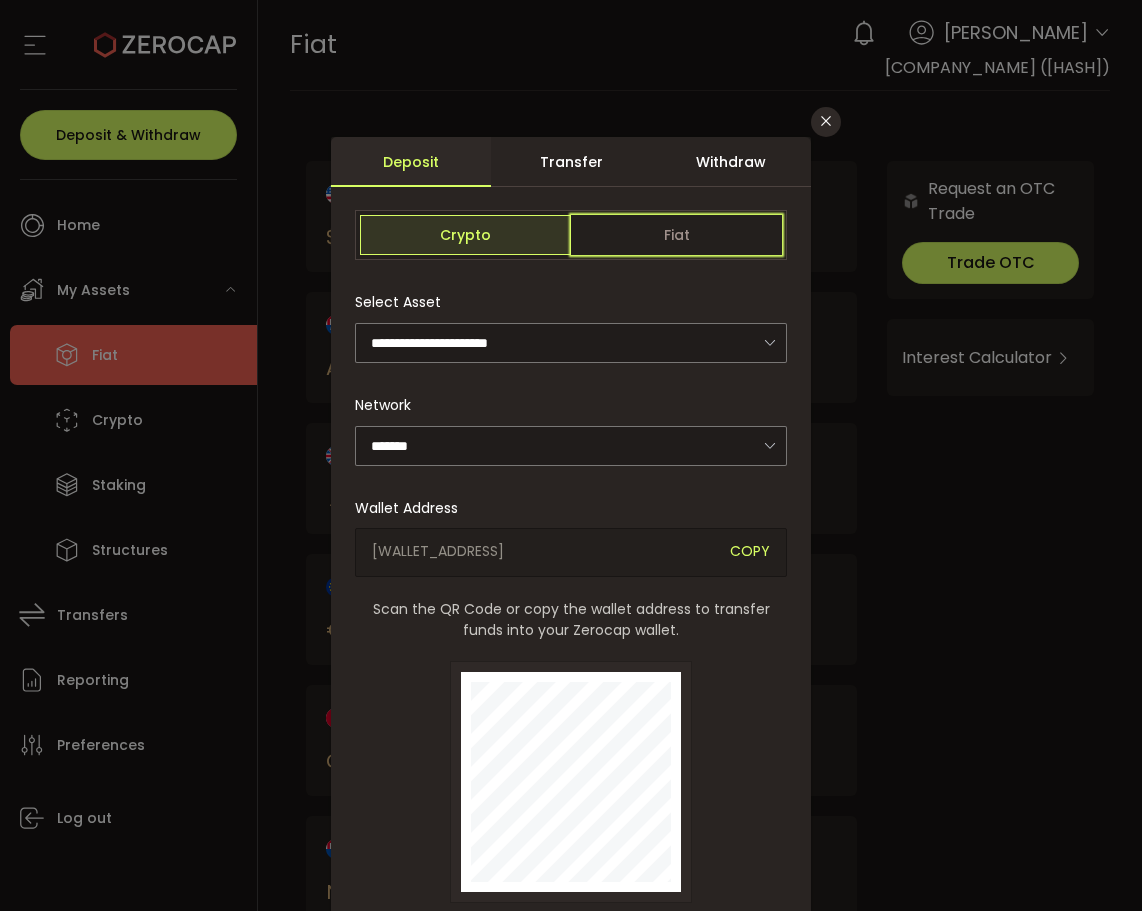 click on "Fiat" at bounding box center [676, 235] 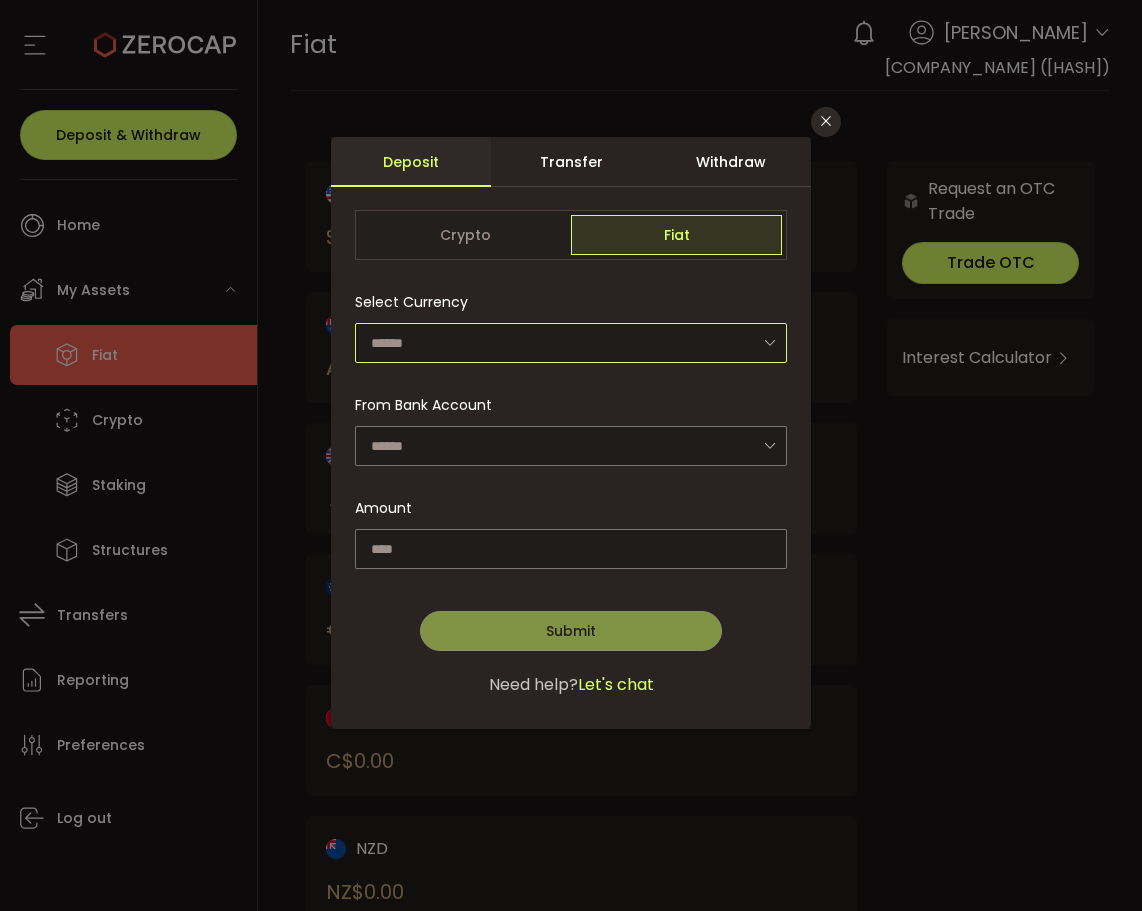 click at bounding box center (571, 343) 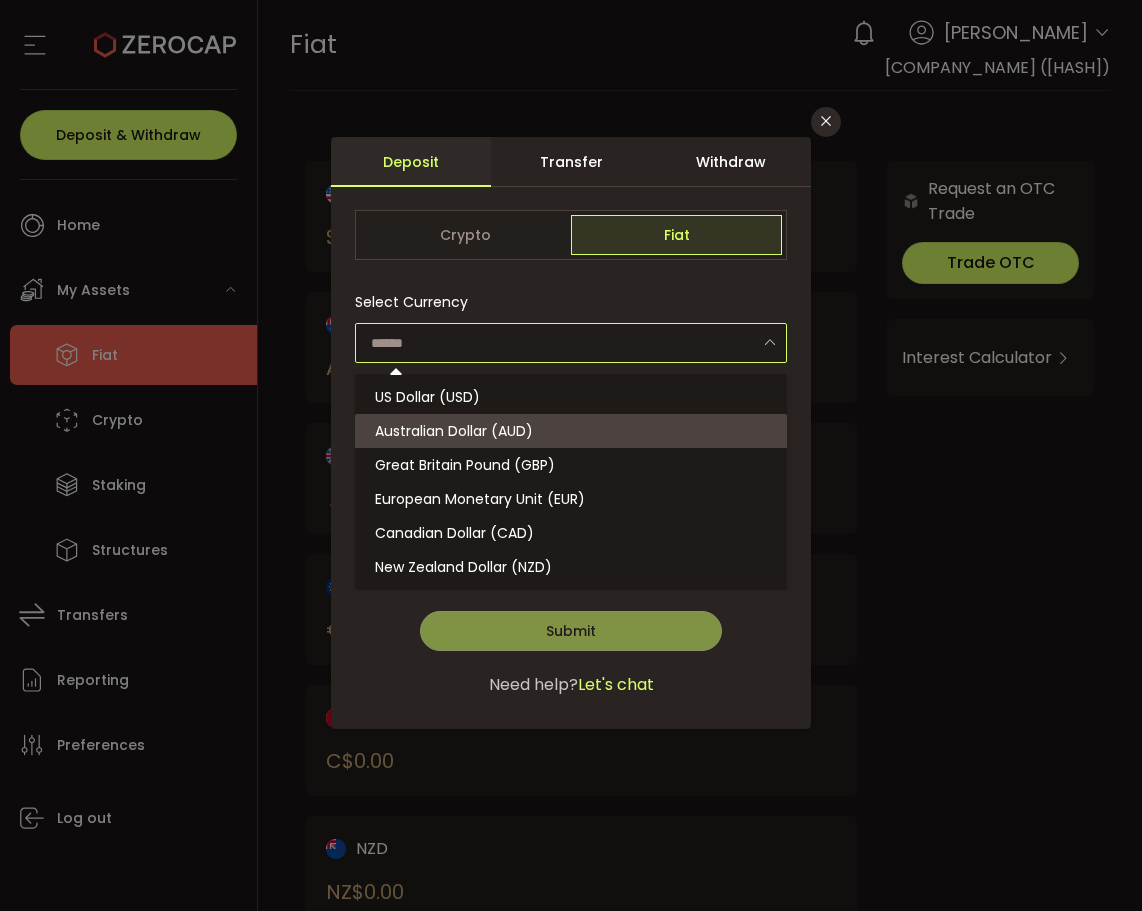 click on "Australian Dollar (AUD)" at bounding box center (571, 431) 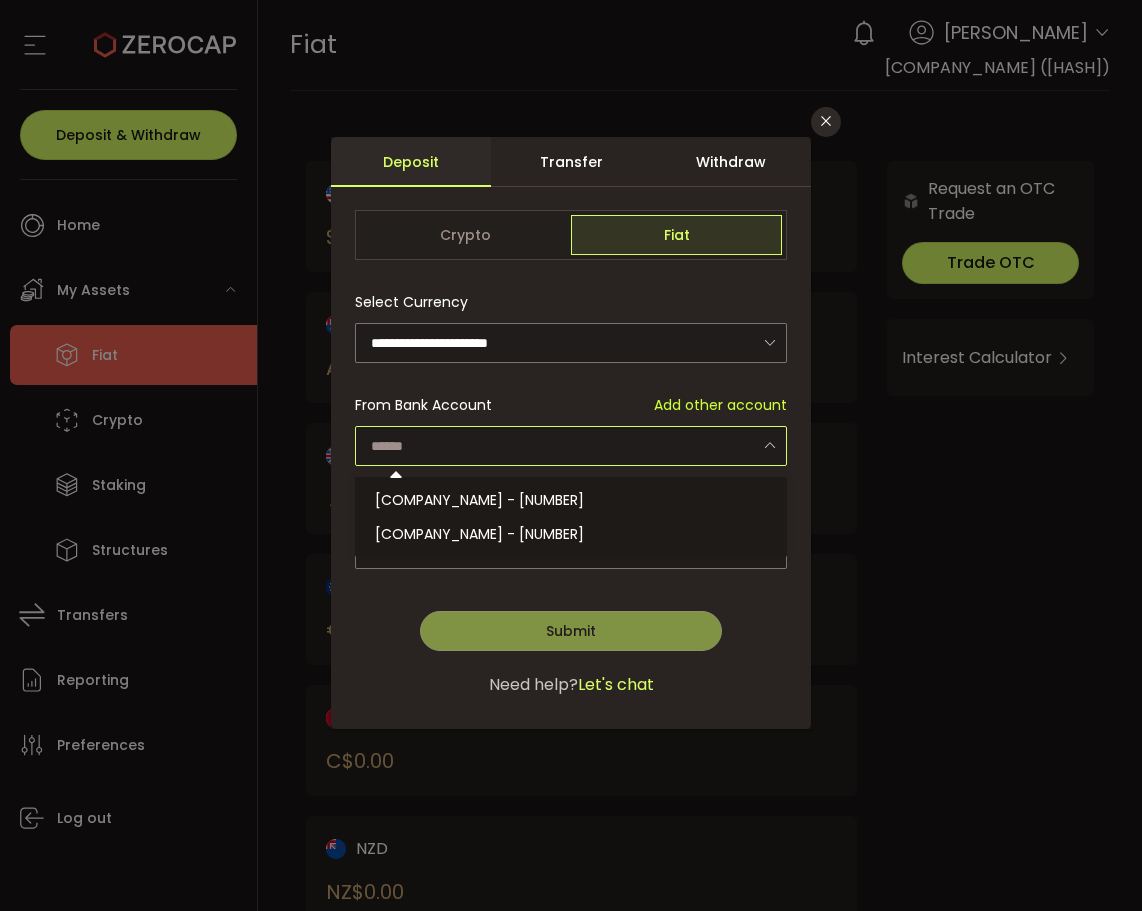 click at bounding box center (571, 446) 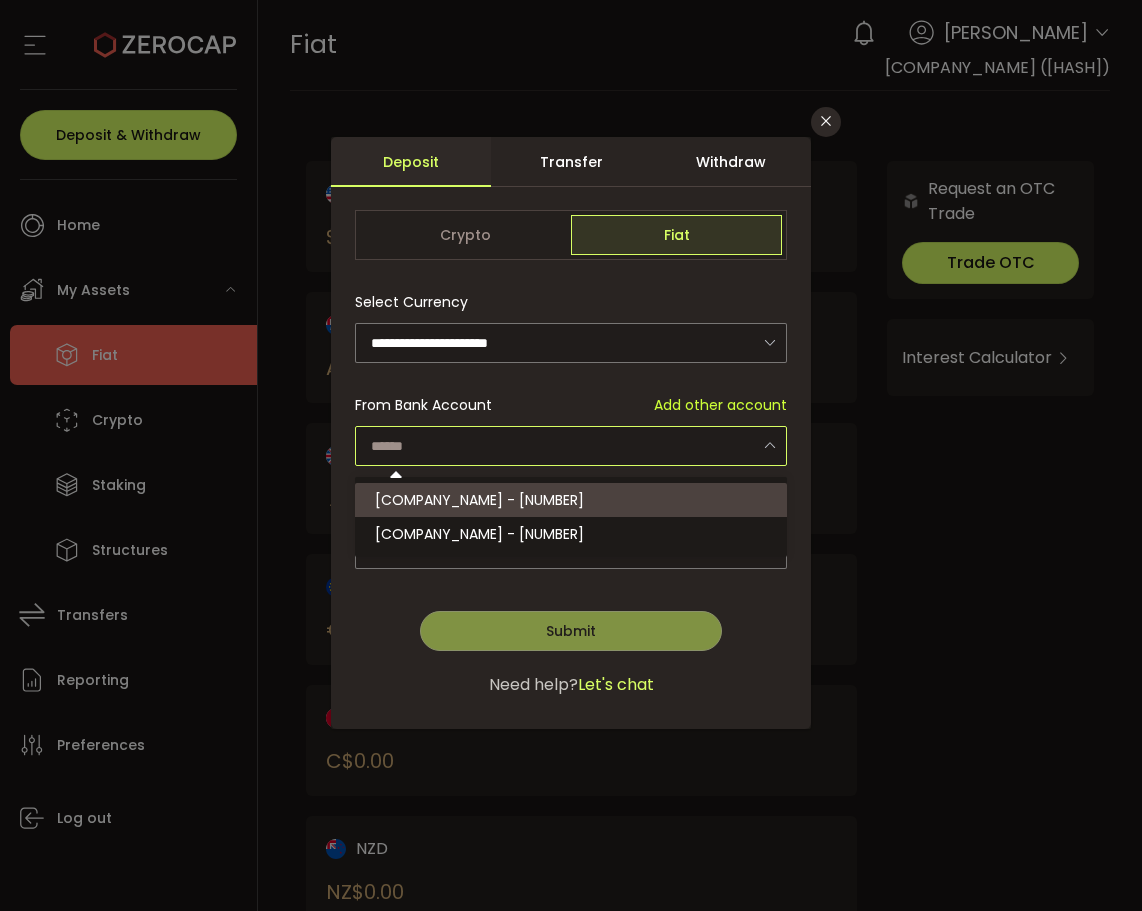click on "[COMPANY_NAME] - [NUMBER]" at bounding box center (479, 500) 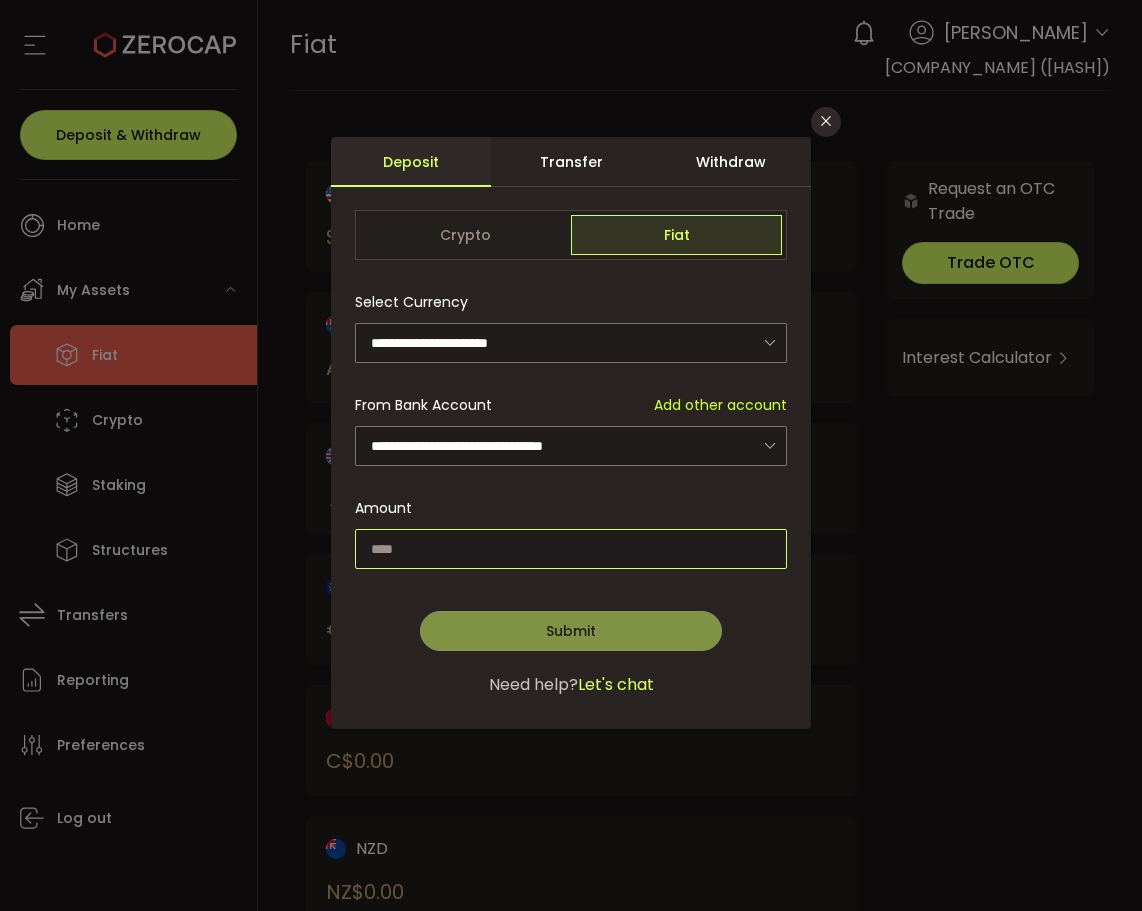 click at bounding box center [571, 549] 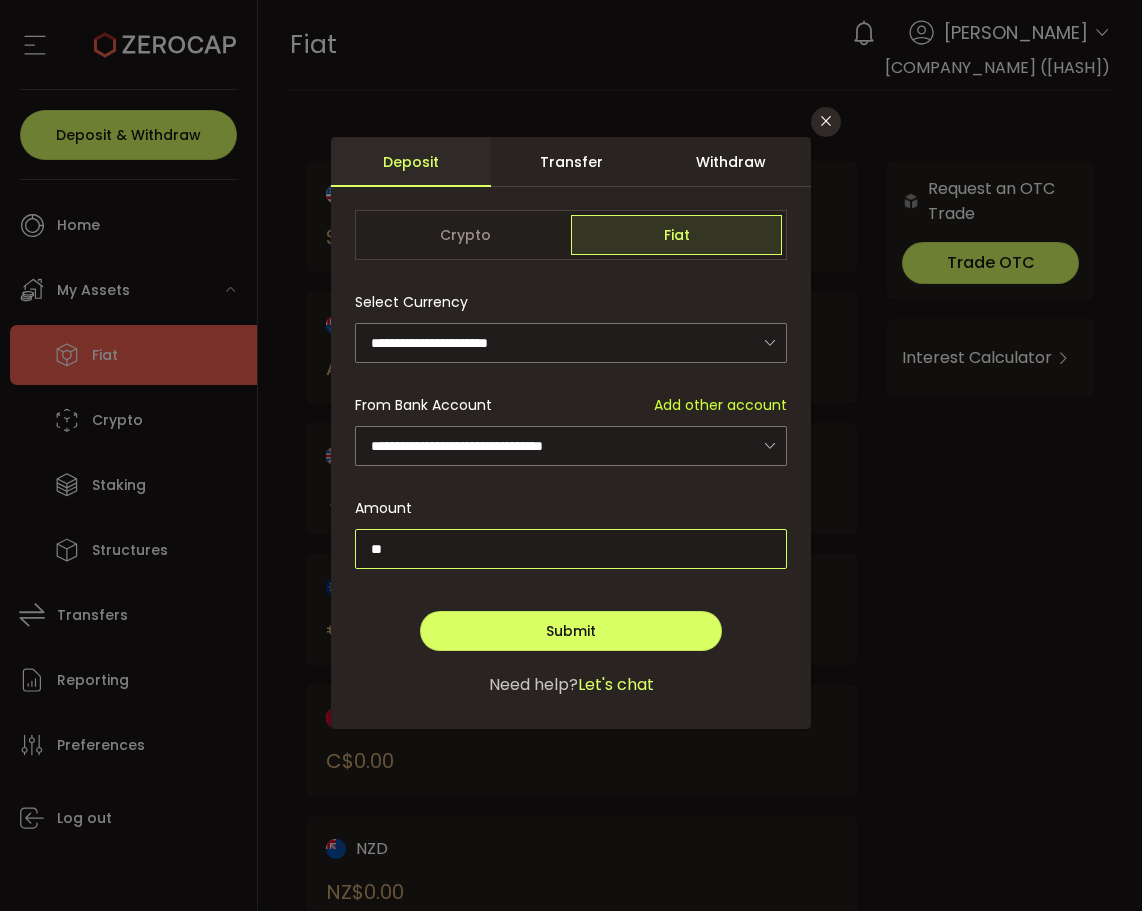 type on "*" 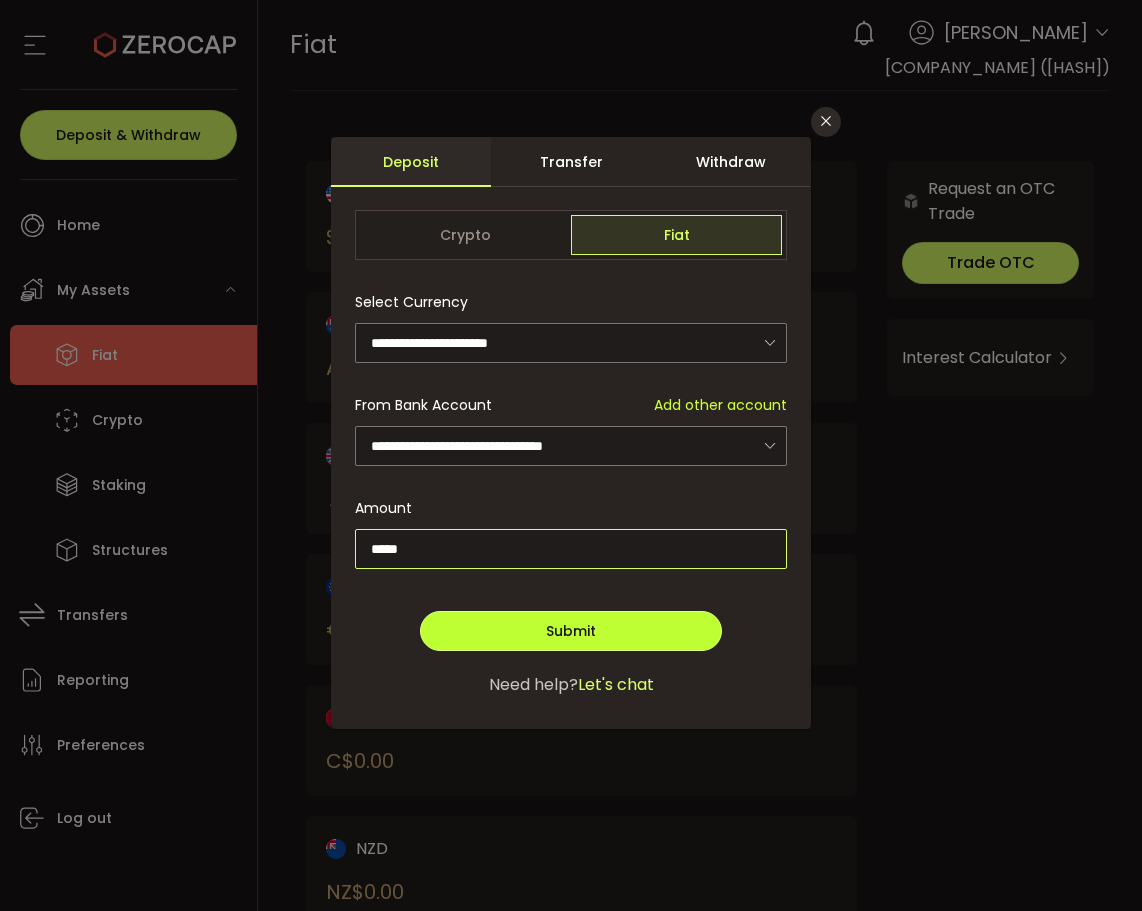 type on "*****" 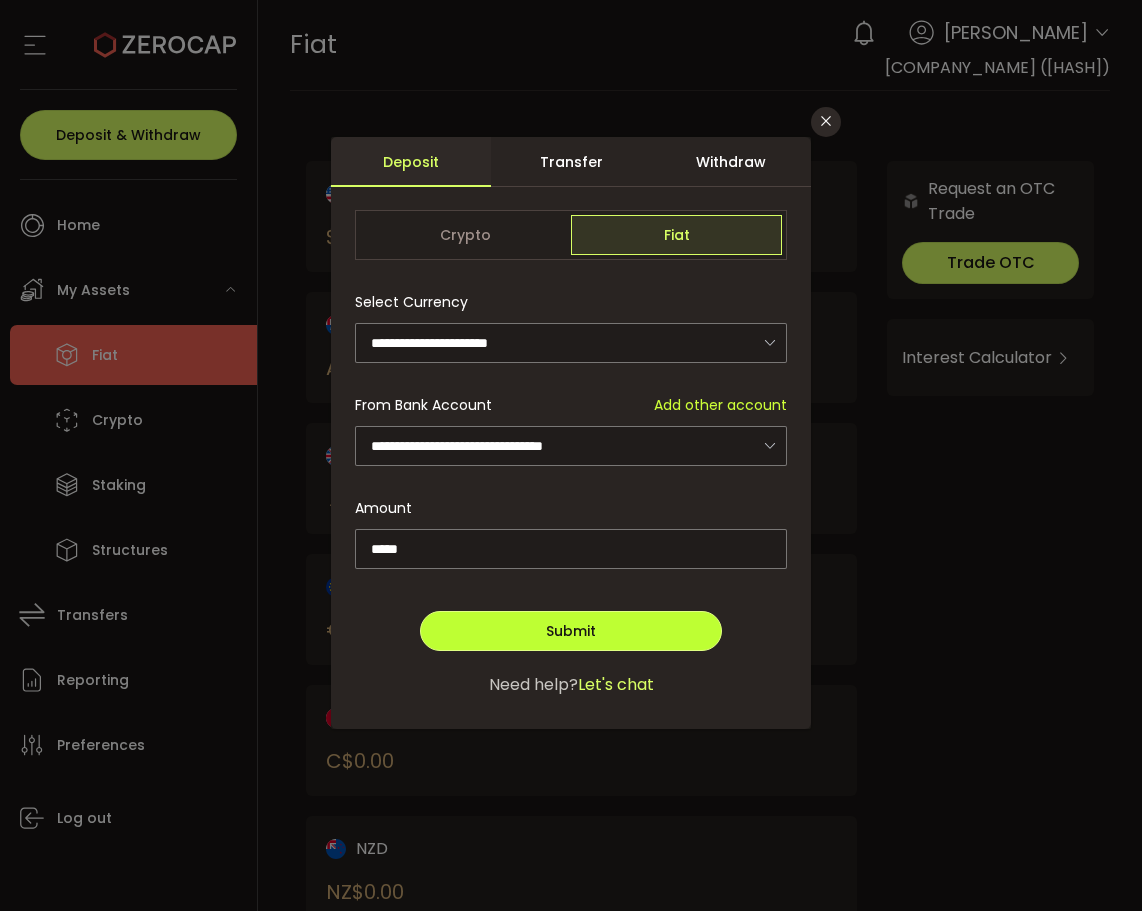 click on "Submit" at bounding box center [571, 631] 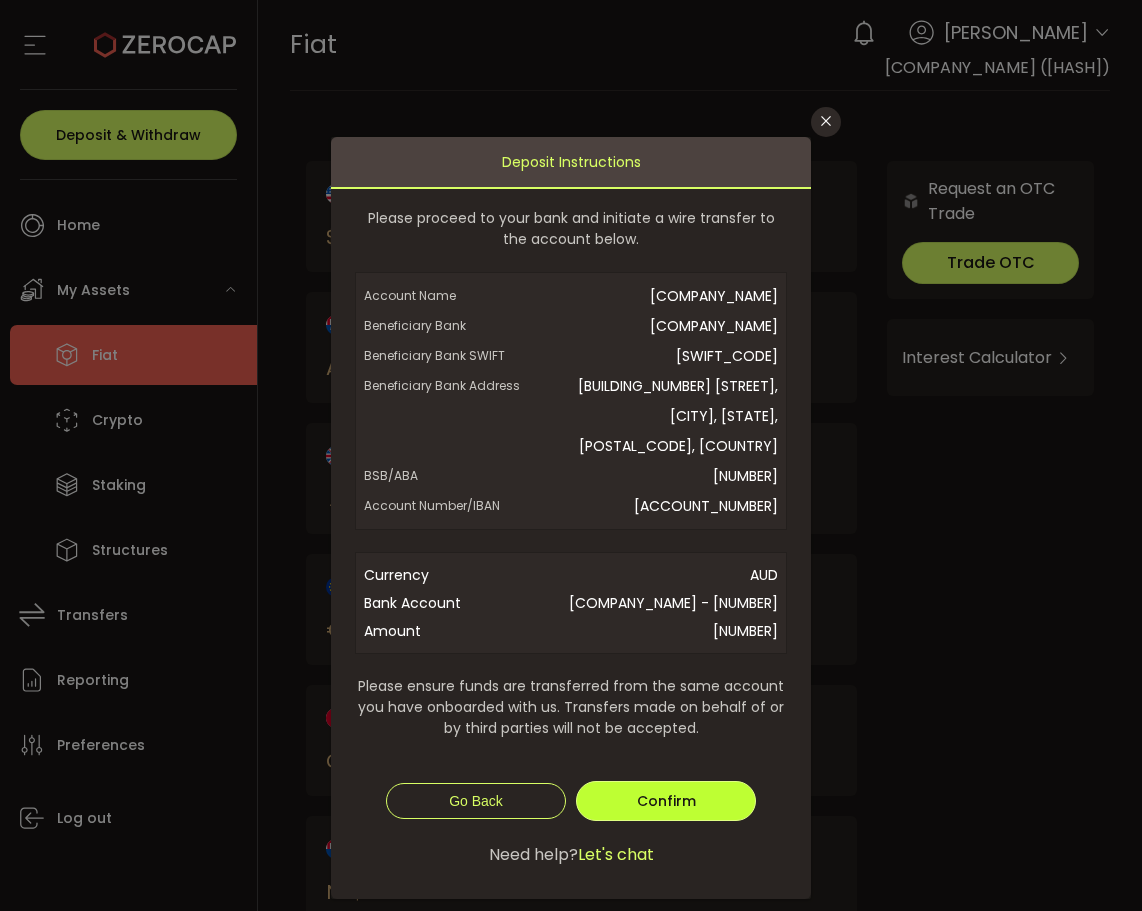 click on "Confirm" at bounding box center (666, 801) 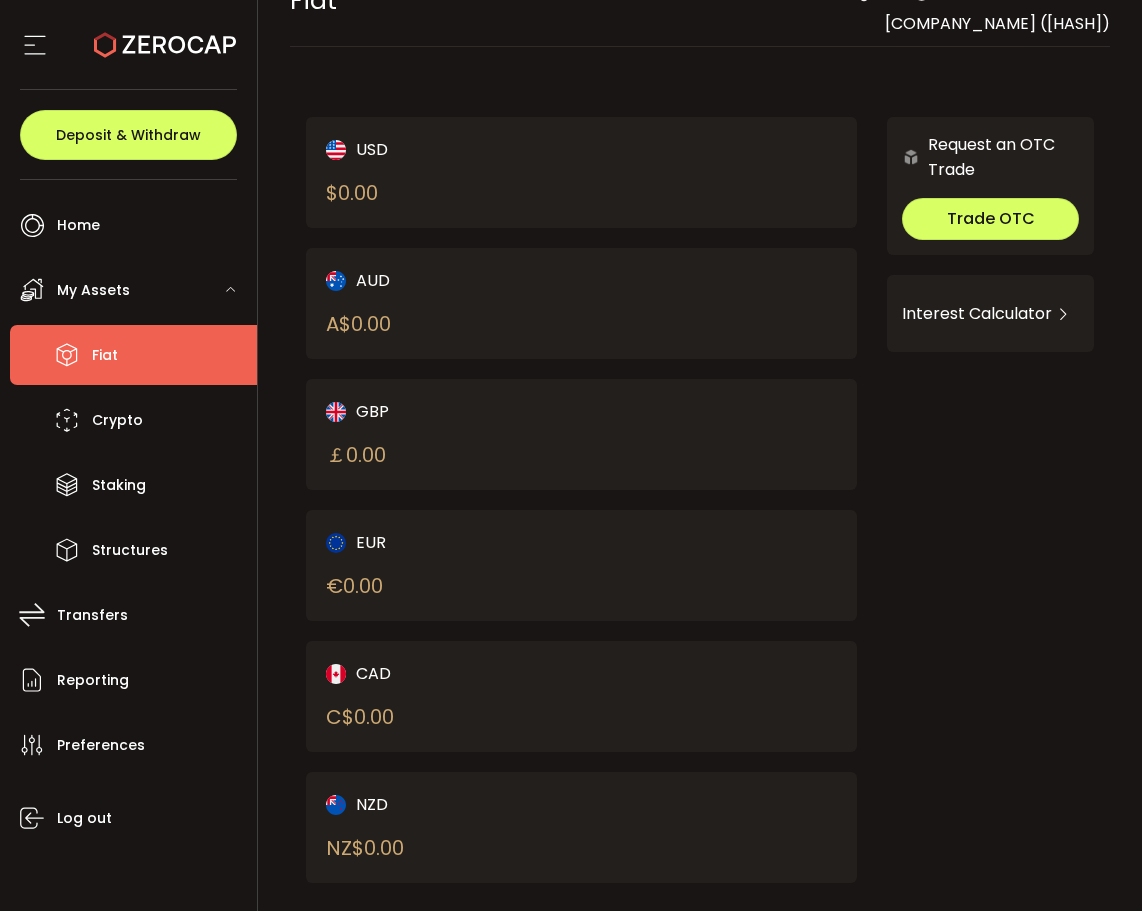 scroll, scrollTop: 51, scrollLeft: 0, axis: vertical 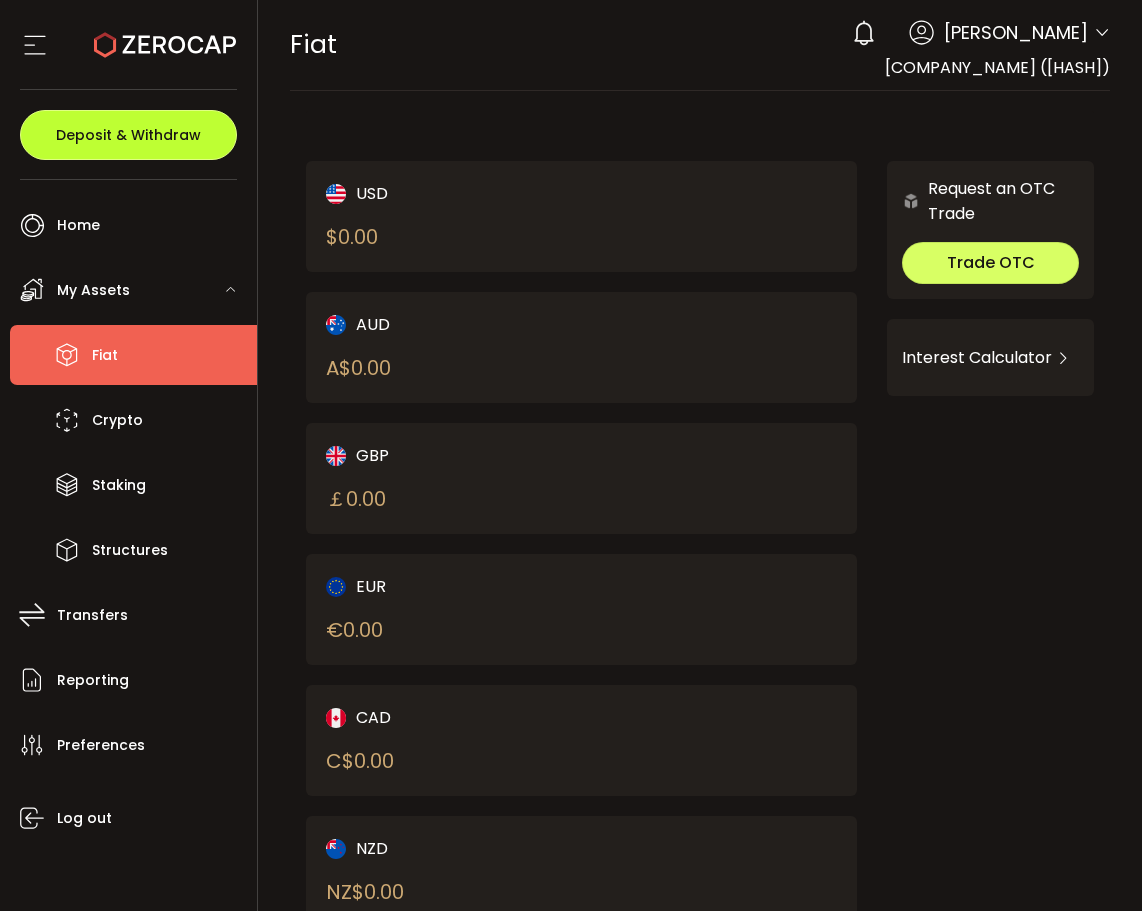 click on "Deposit & Withdraw" at bounding box center [128, 135] 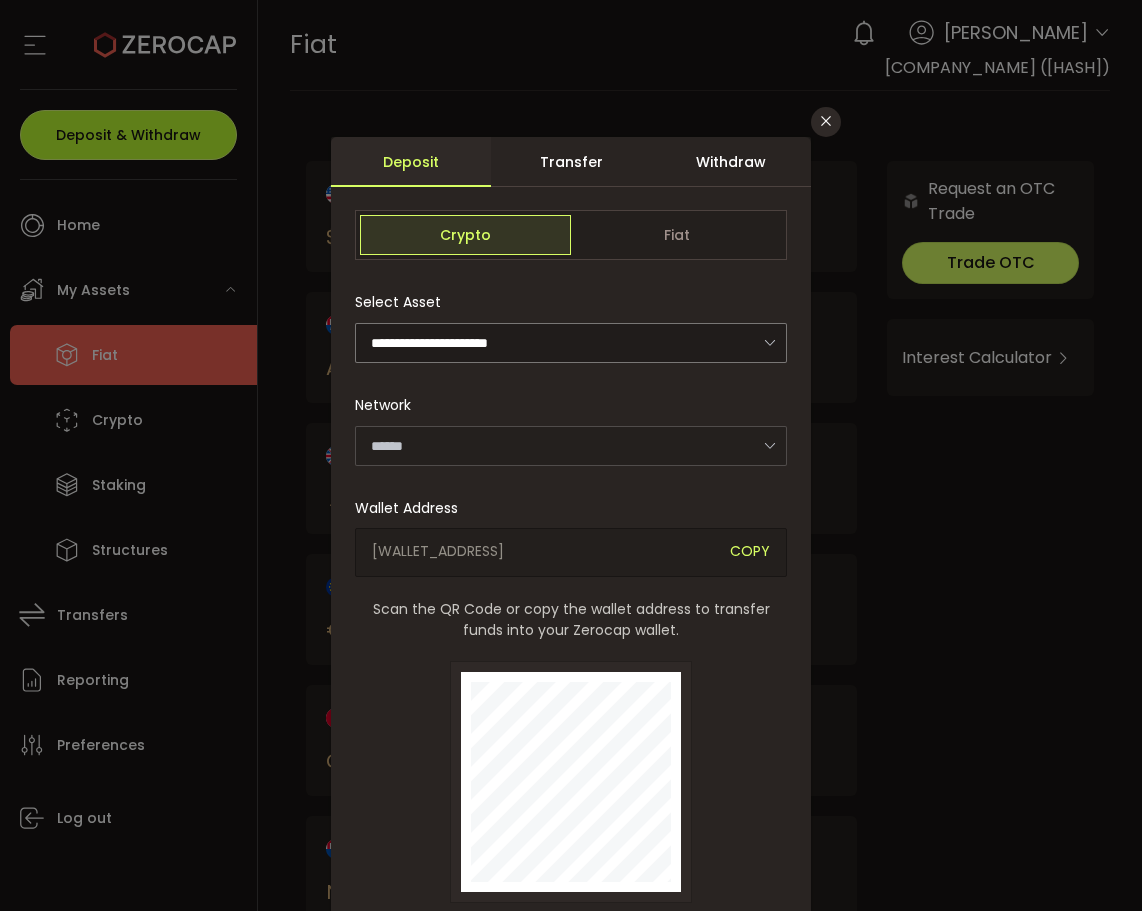 type on "*******" 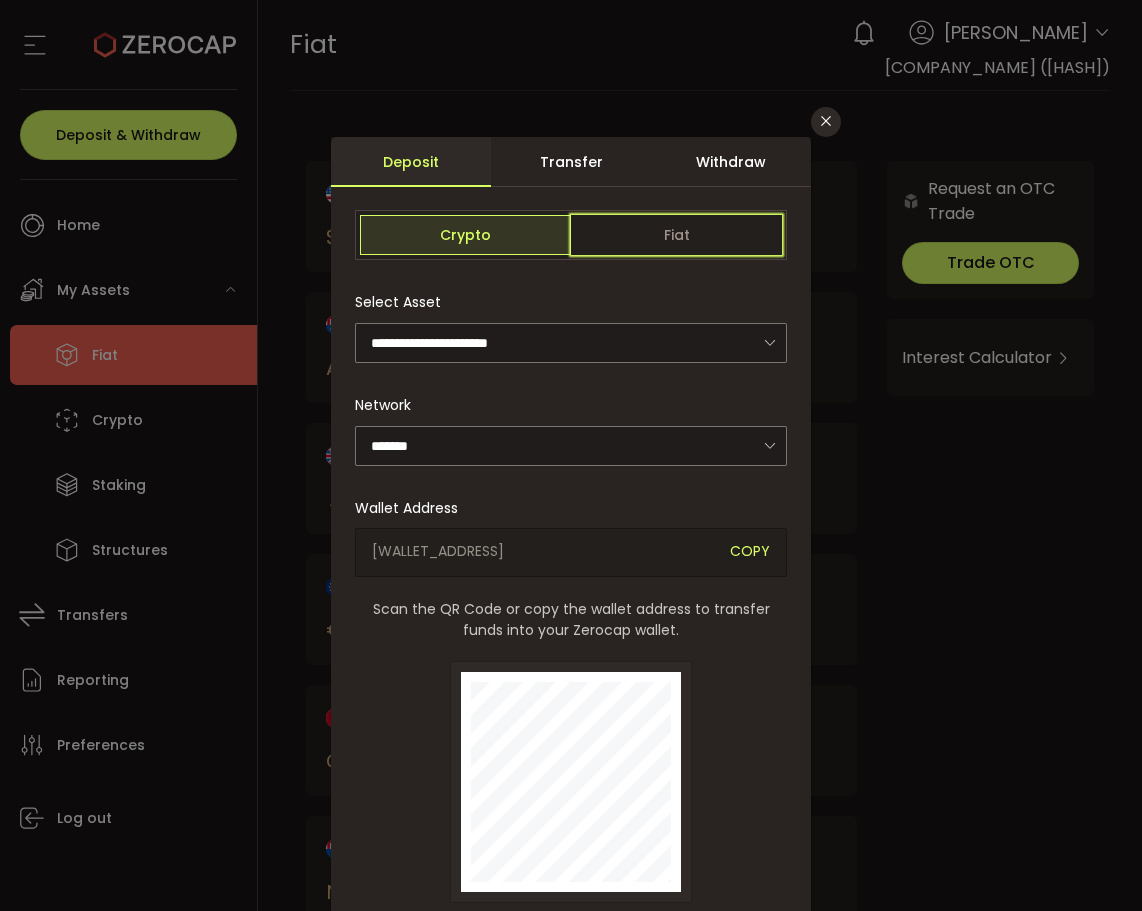 click on "Fiat" at bounding box center [676, 235] 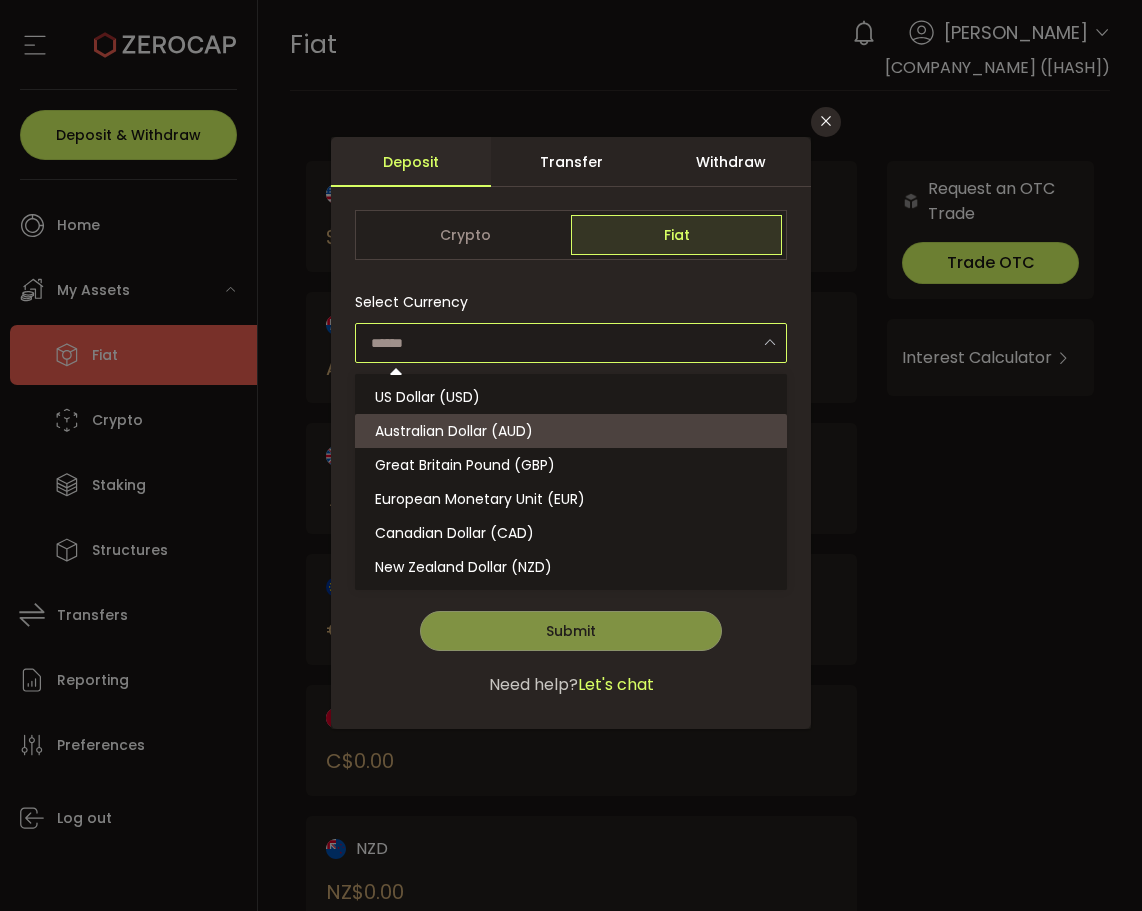click at bounding box center [571, 343] 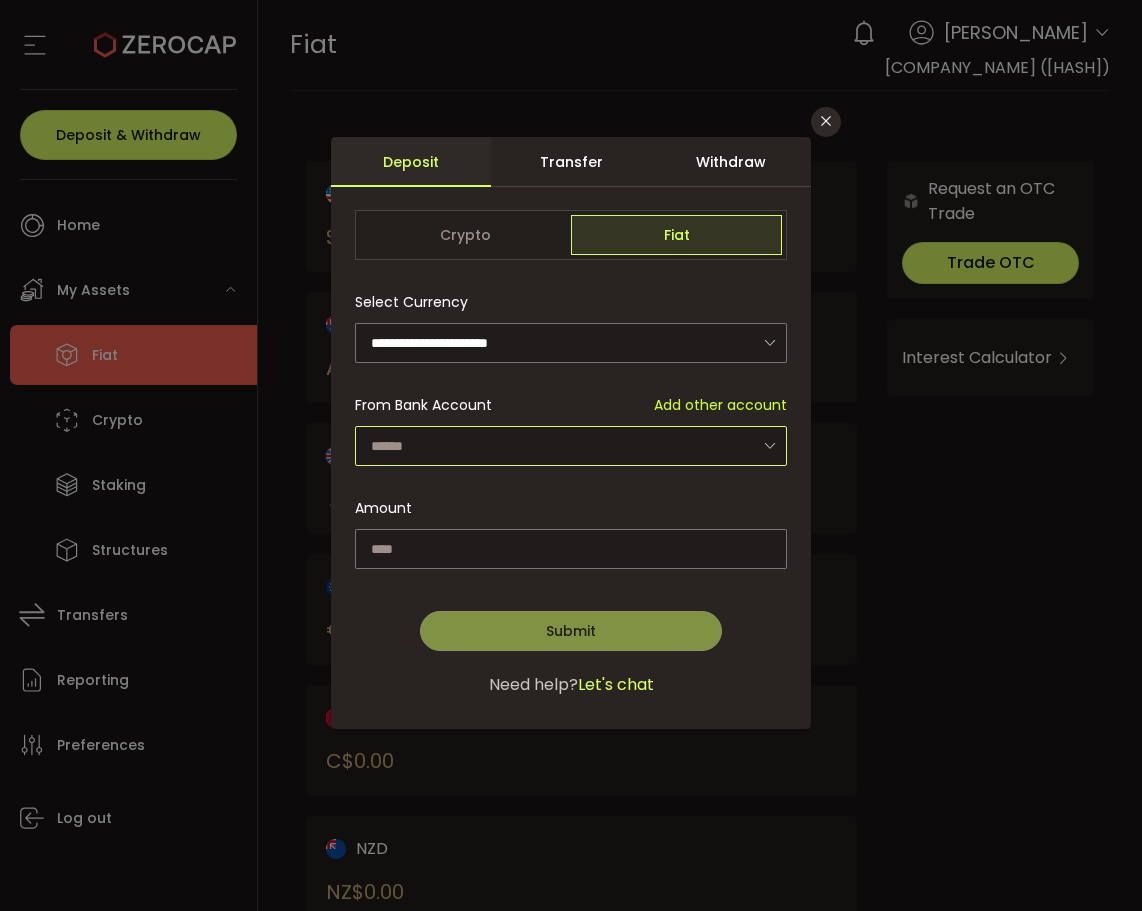 click at bounding box center [571, 446] 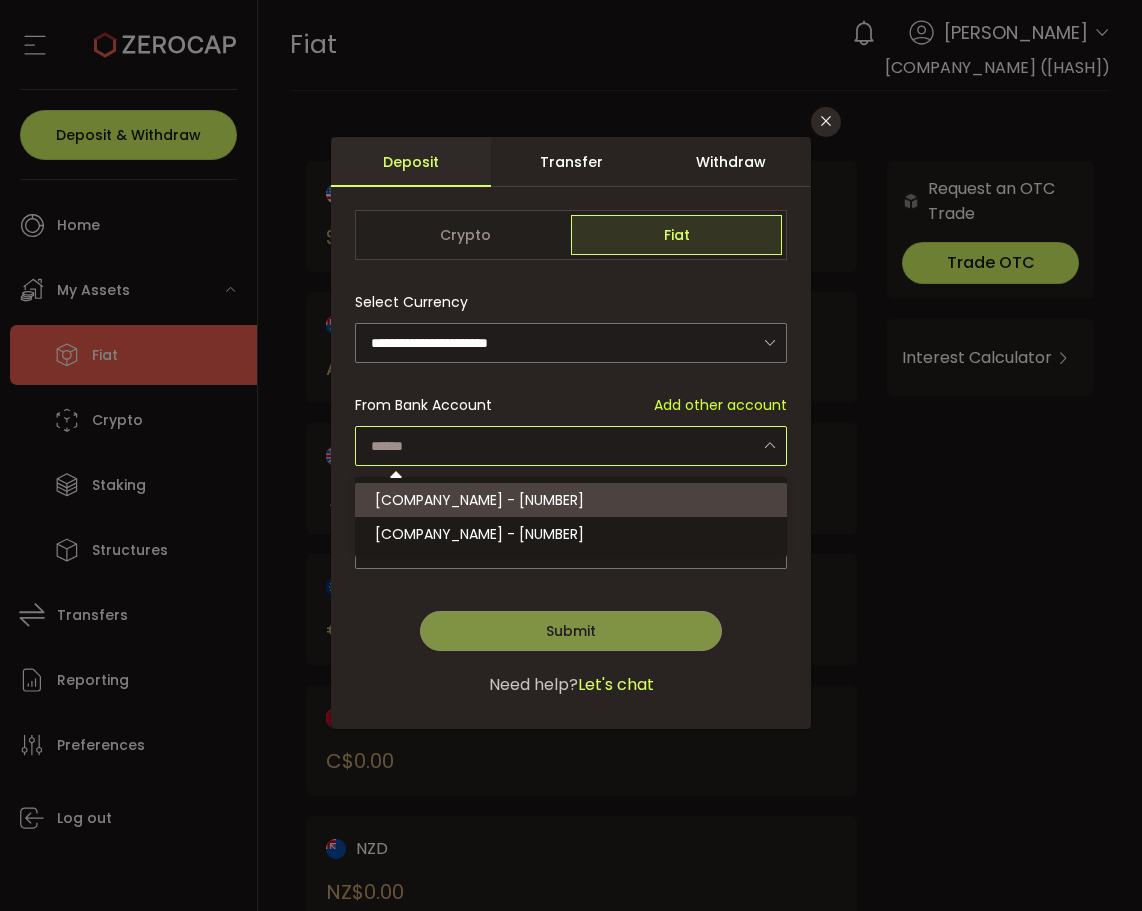 click on "[COMPANY_NAME] - [NUMBER]" at bounding box center [479, 500] 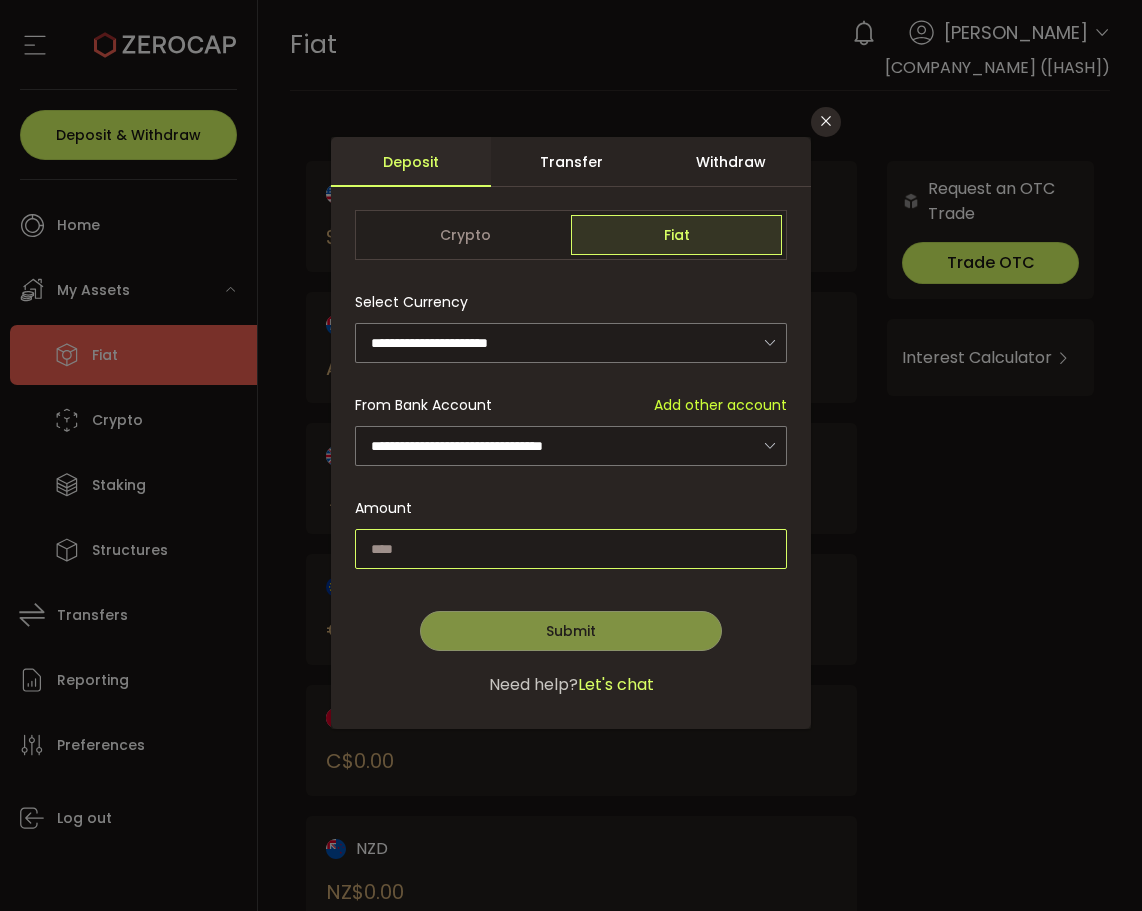 click at bounding box center [571, 549] 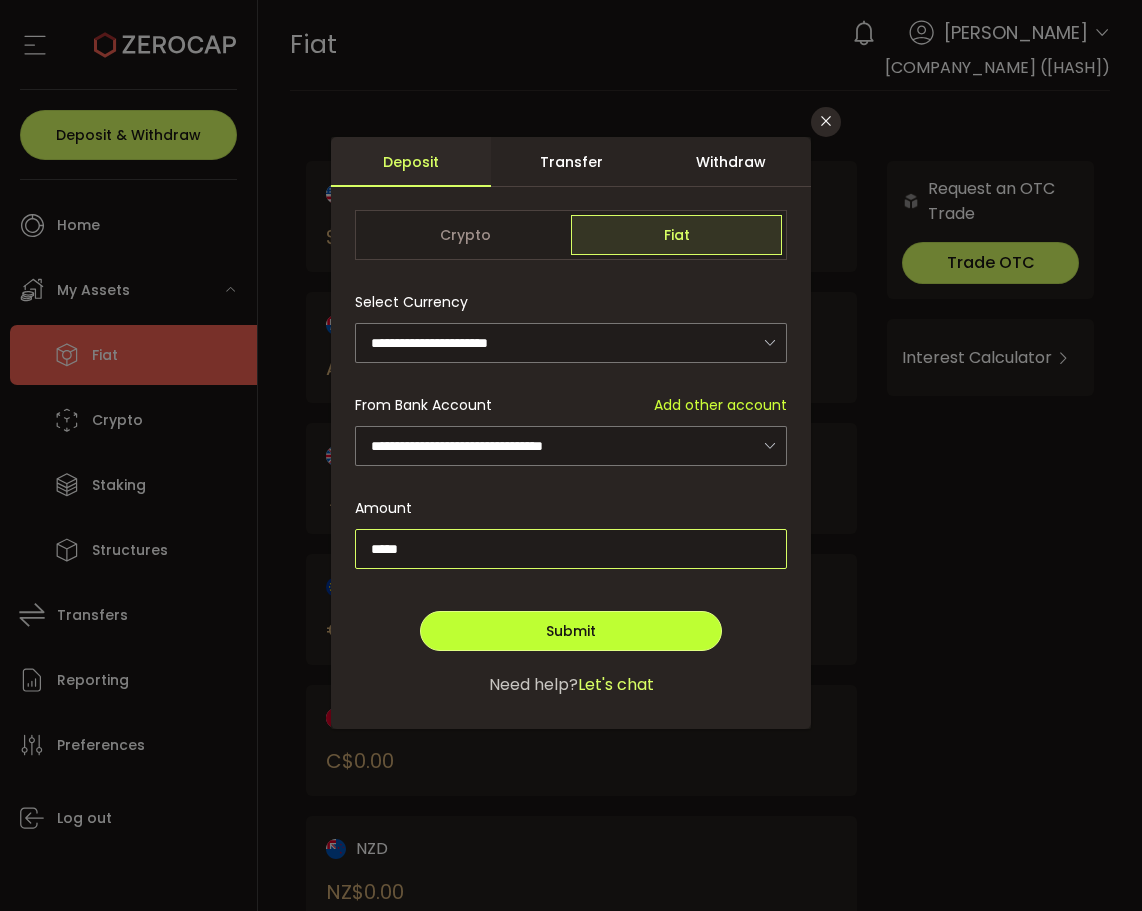 type on "*****" 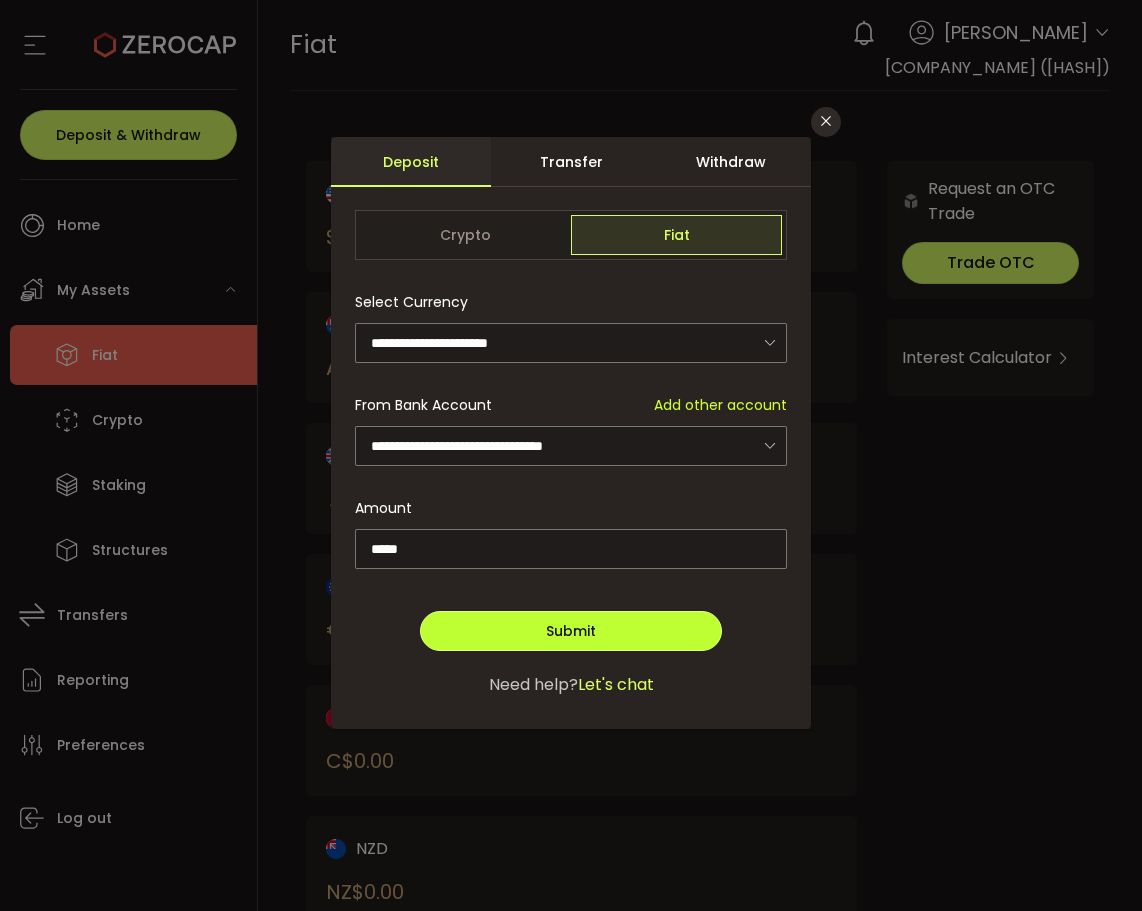 click on "Submit" at bounding box center (571, 631) 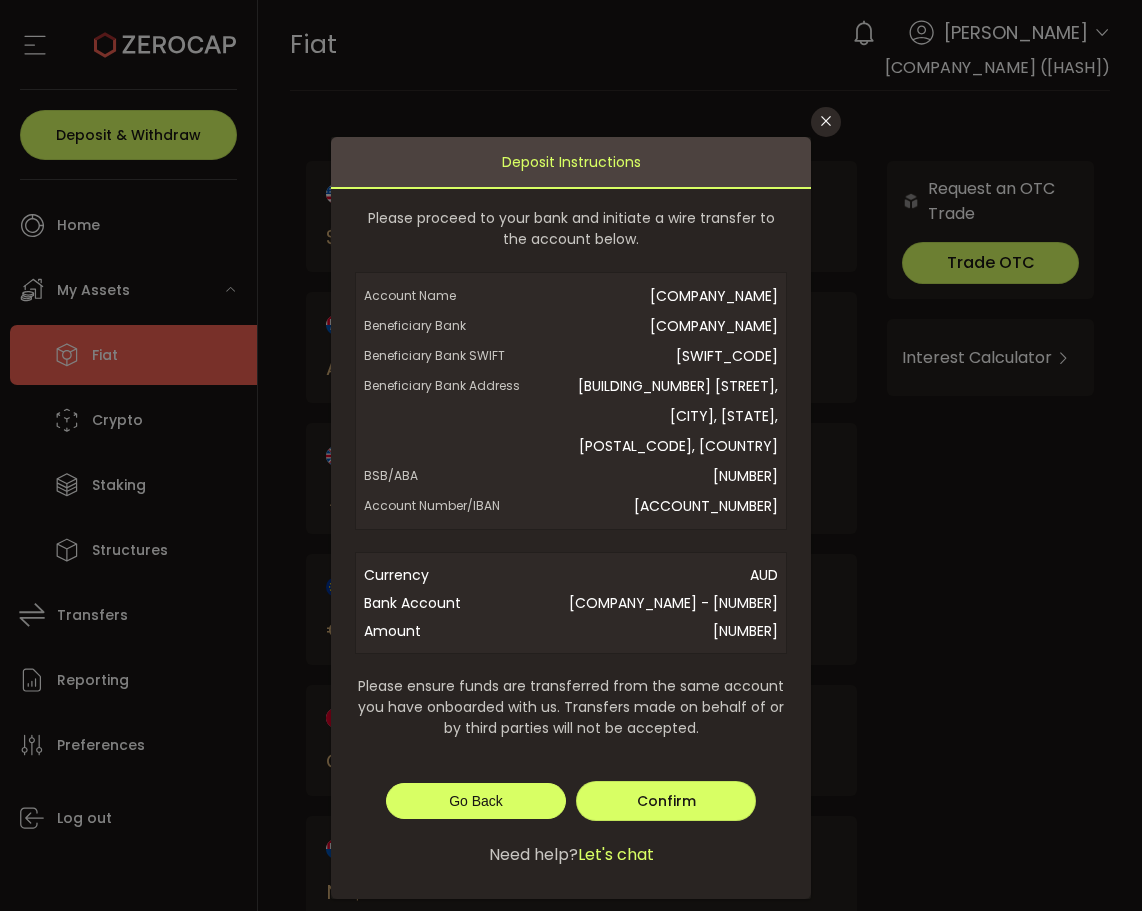 click on "Go Back" at bounding box center [476, 801] 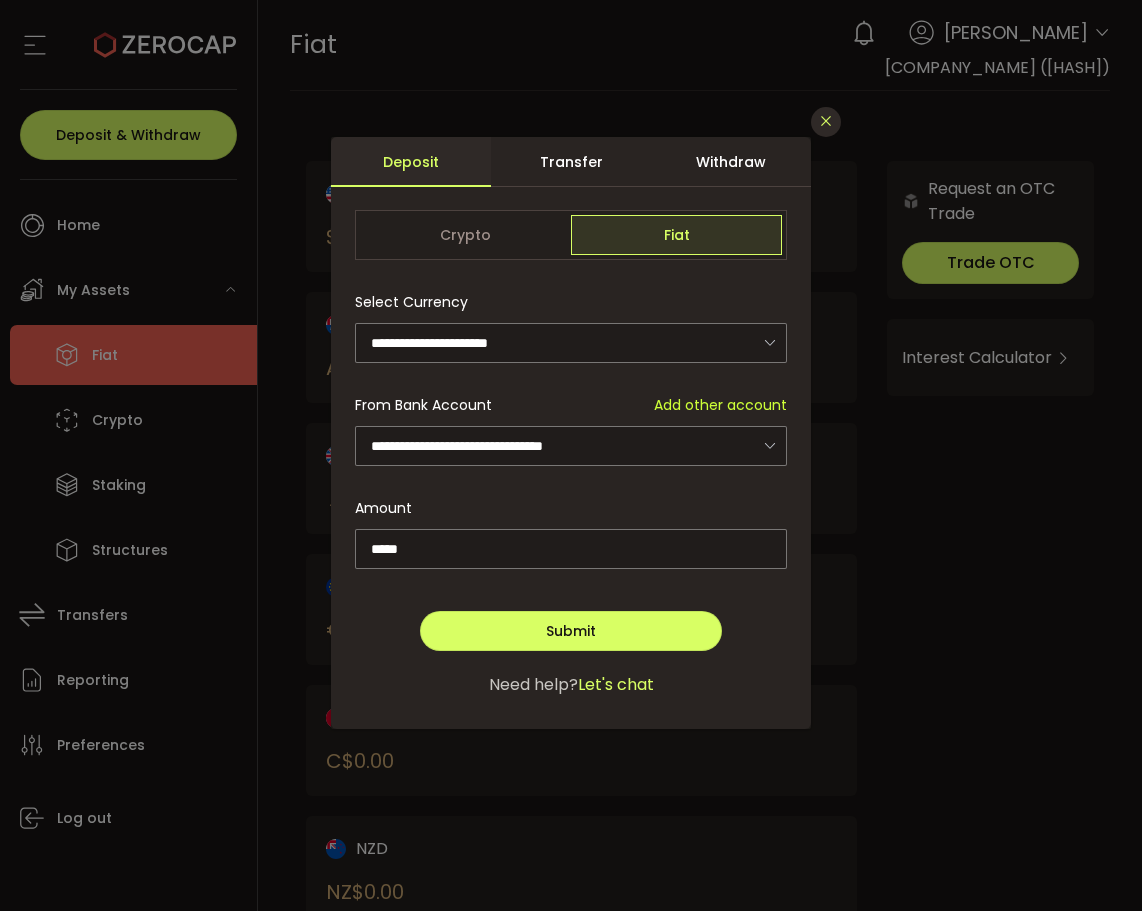 click at bounding box center (826, 121) 